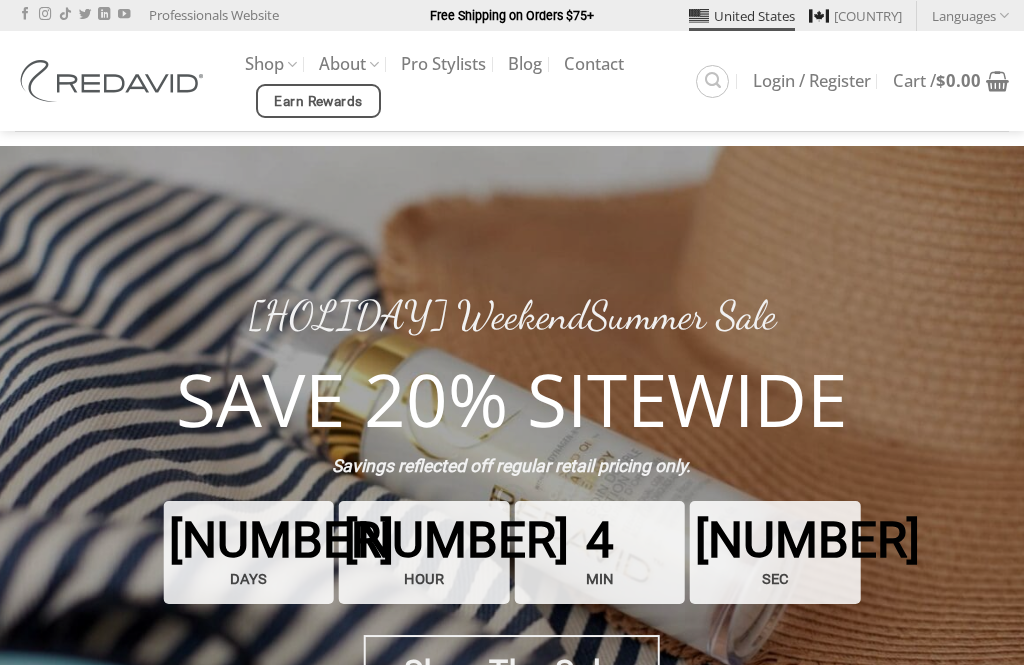 scroll, scrollTop: 0, scrollLeft: 0, axis: both 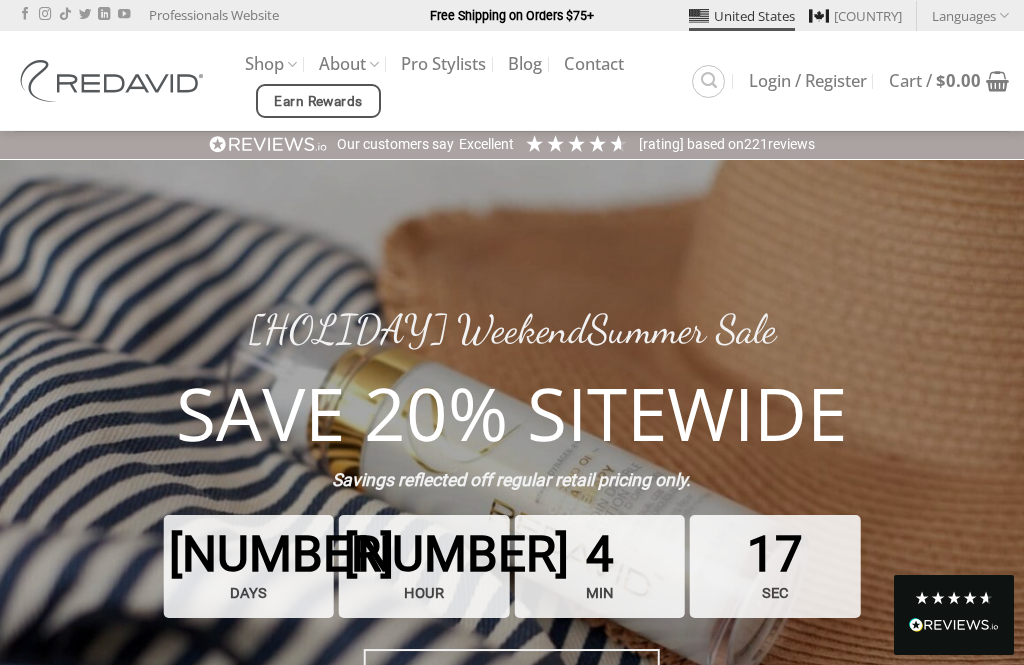 click on "Login / Register" at bounding box center [808, 81] 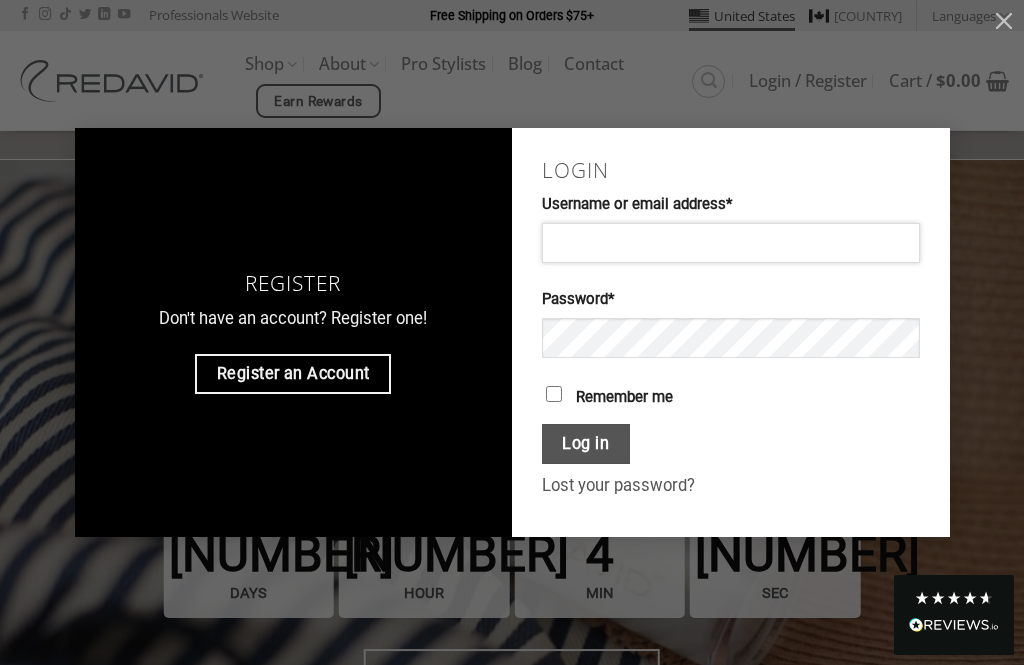 click on "Username or email address  * Required" at bounding box center (731, 243) 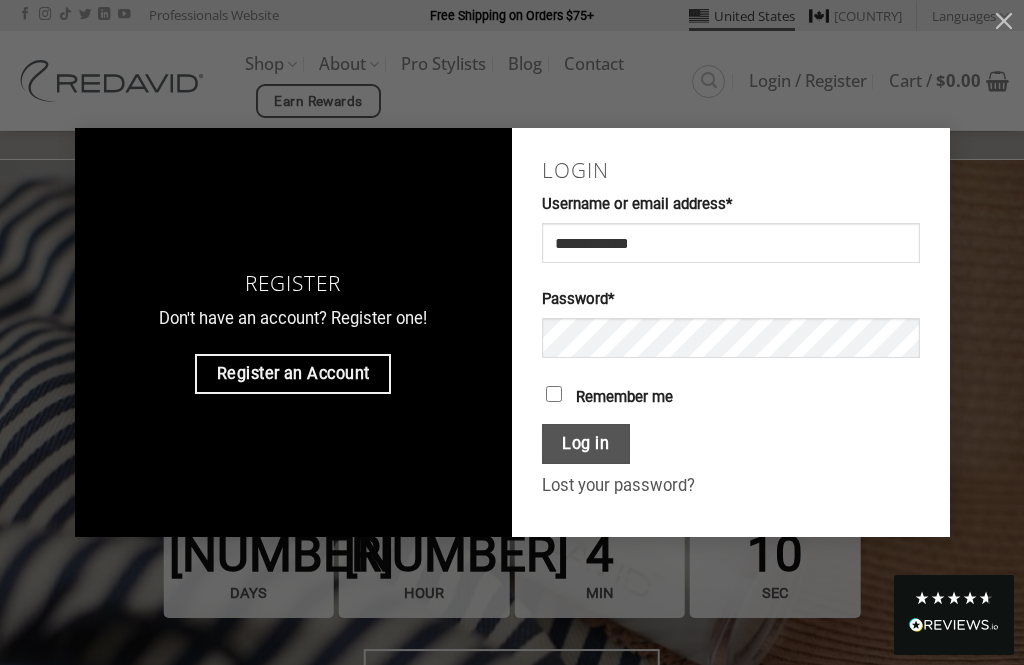 click on "Log in" at bounding box center [586, 444] 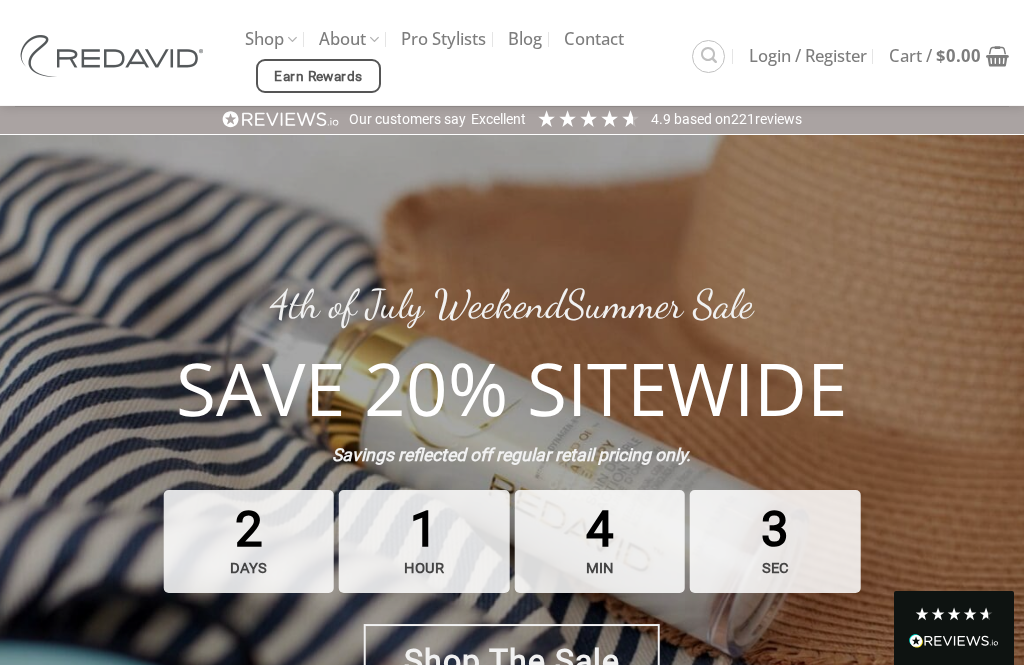 scroll, scrollTop: 0, scrollLeft: 0, axis: both 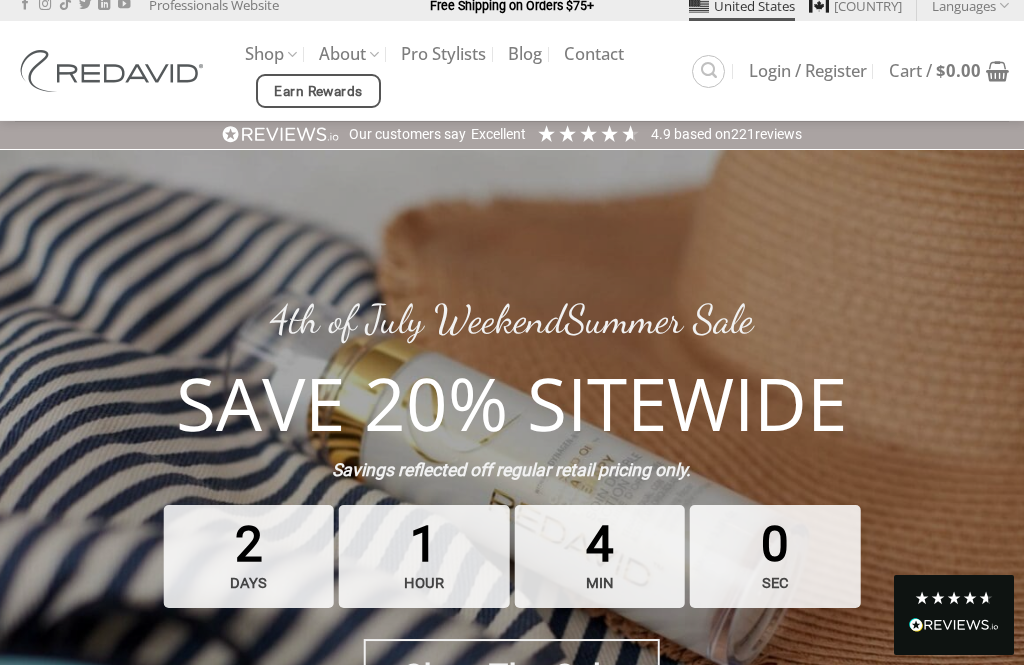 click on "Login / Register" at bounding box center (808, 71) 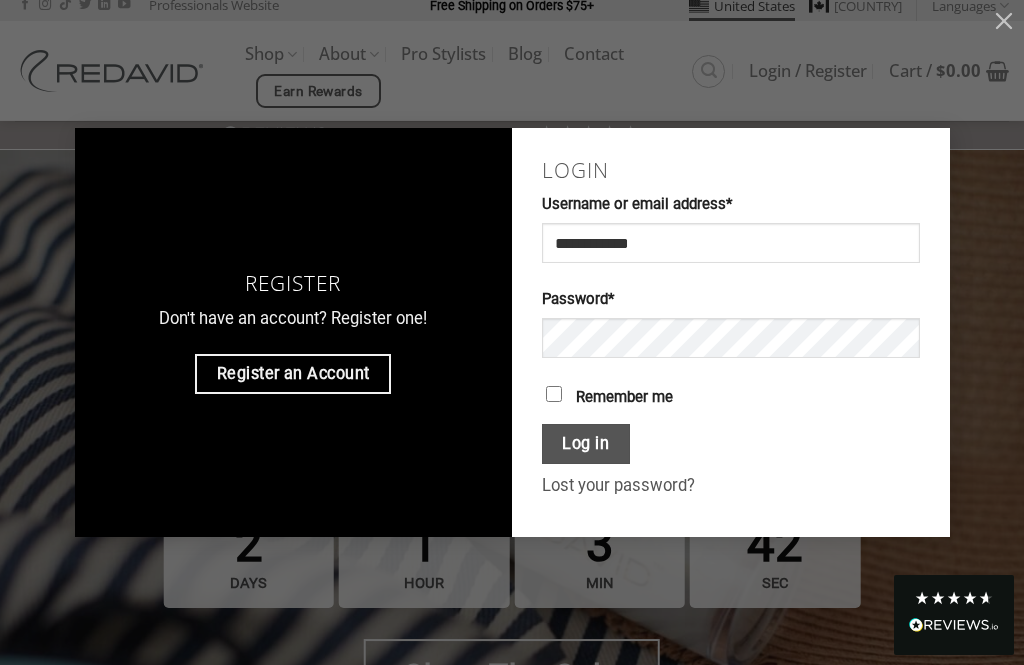 click on "Log in" at bounding box center (586, 444) 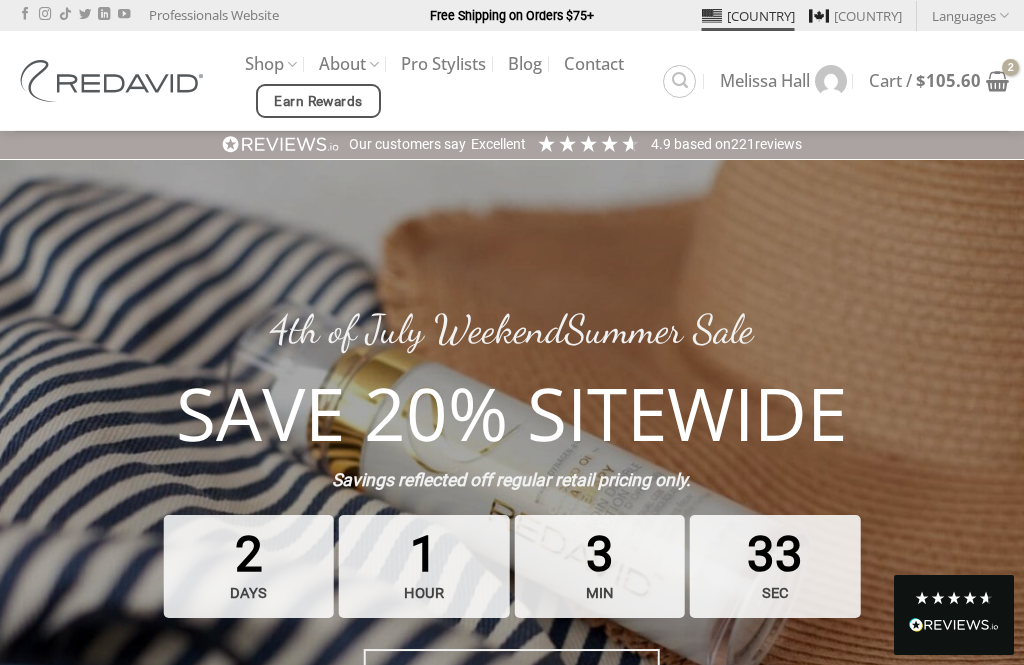scroll, scrollTop: 0, scrollLeft: 0, axis: both 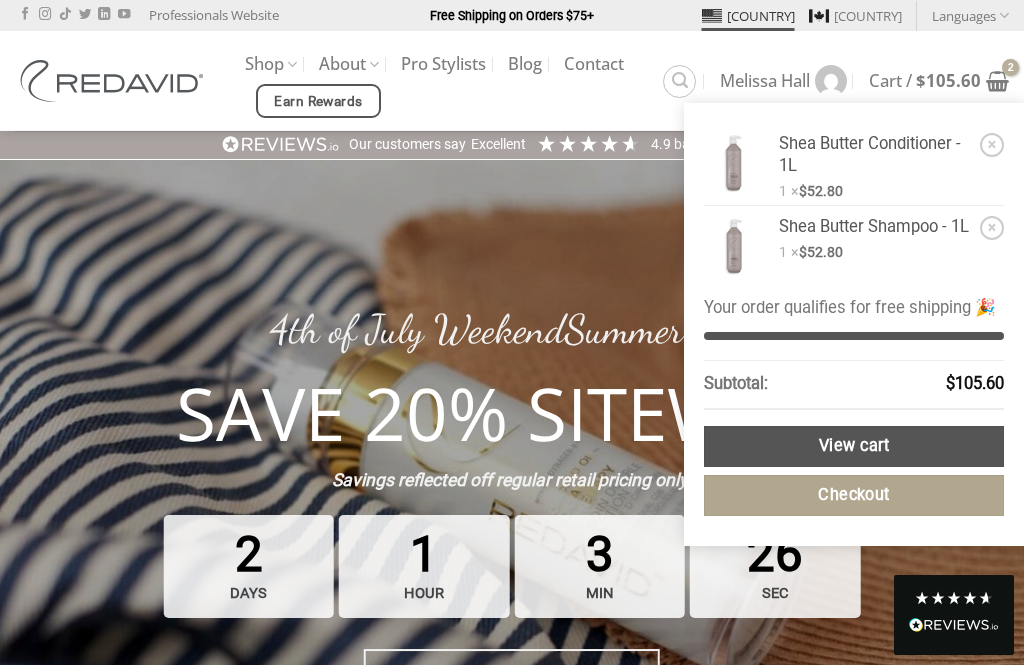 click on "$ 105.60" at bounding box center [948, 80] 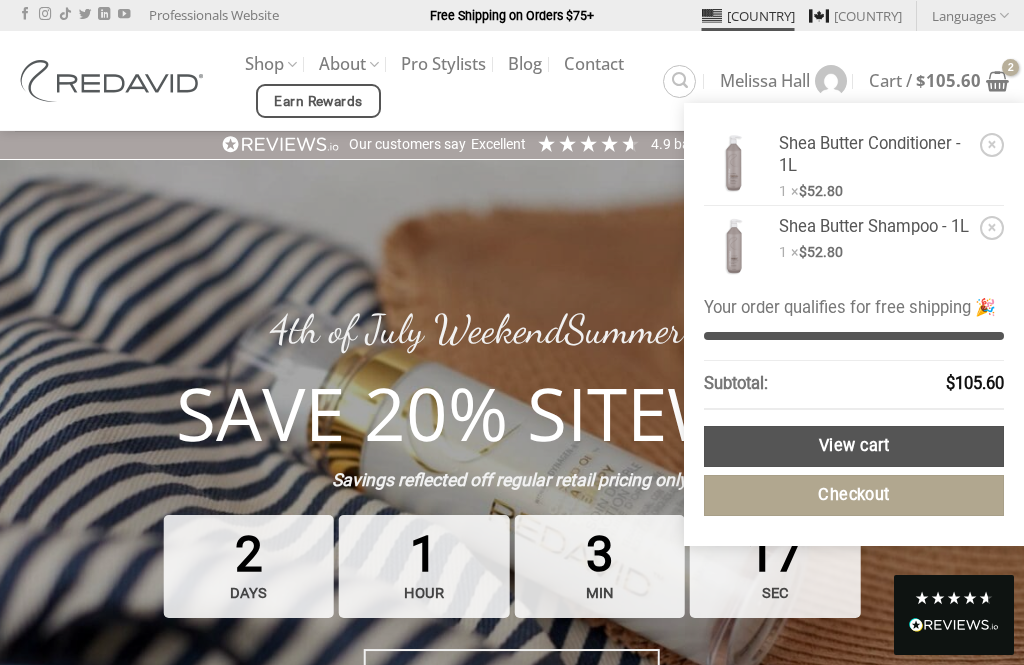 click at bounding box center [512, 513] 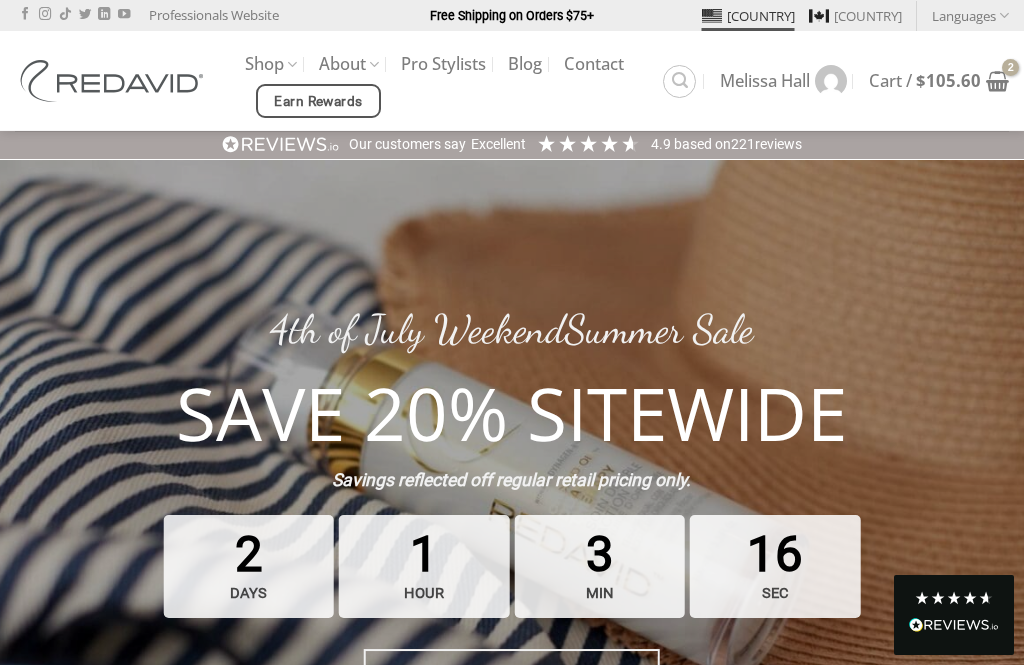 click on "Search for:
Melissa Hall
Dashboard
Orders
My Reward
Downloads
Addresses
Payment methods
Account details
Logout
Cart   /         $ 105.60
×
Shea Butter Conditioner - 1L
1 ×  $ 52.80
×
Shea Butter Shampoo - 1L
1 ×  $ 52.80
Your order qualifies for free shipping 🎉
Subtotal:   $ 105.60
View cart Checkout" at bounding box center (835, 81) 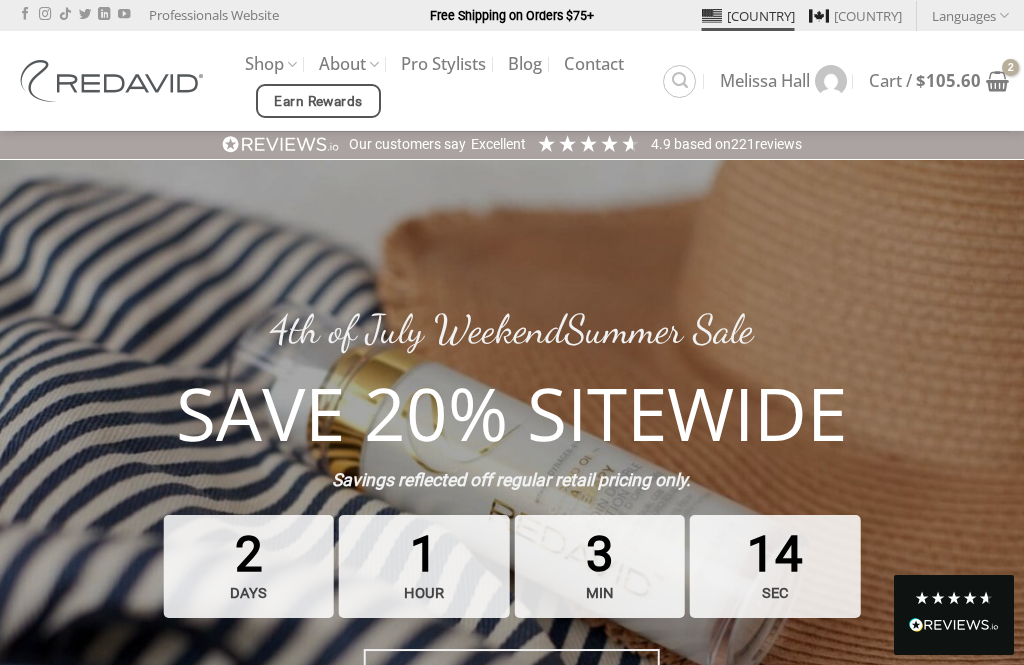 click at bounding box center (680, 80) 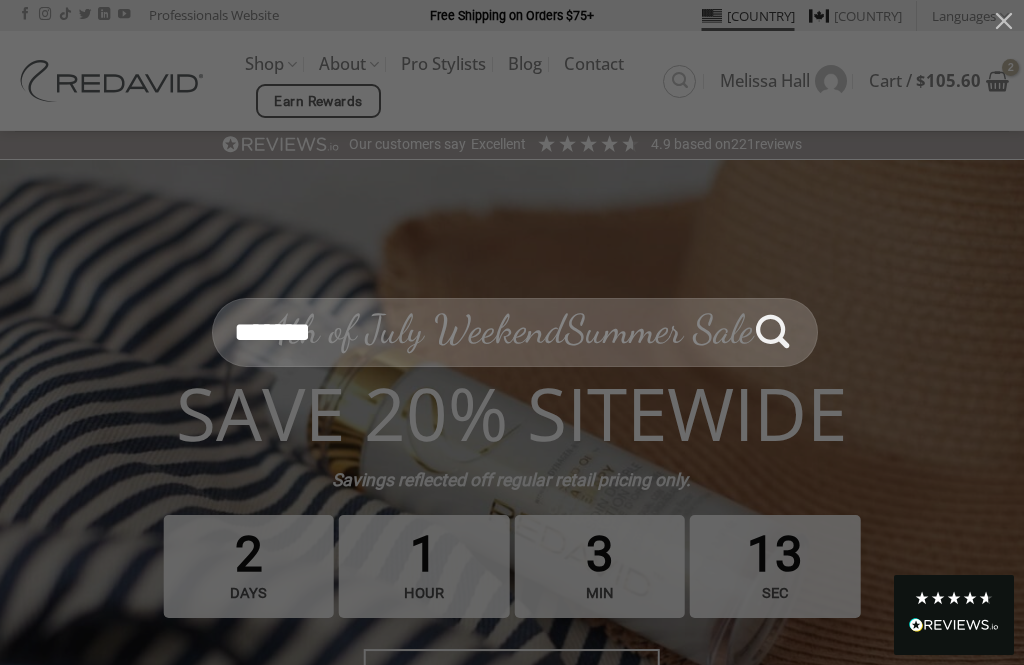 click on "Search for:" at bounding box center (515, 333) 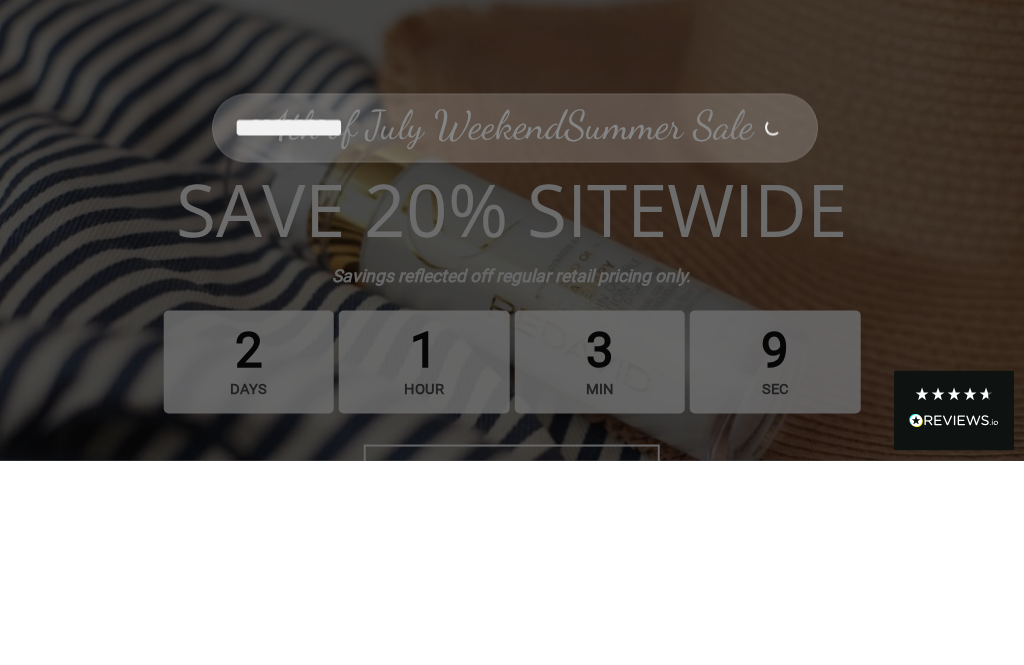 type on "**********" 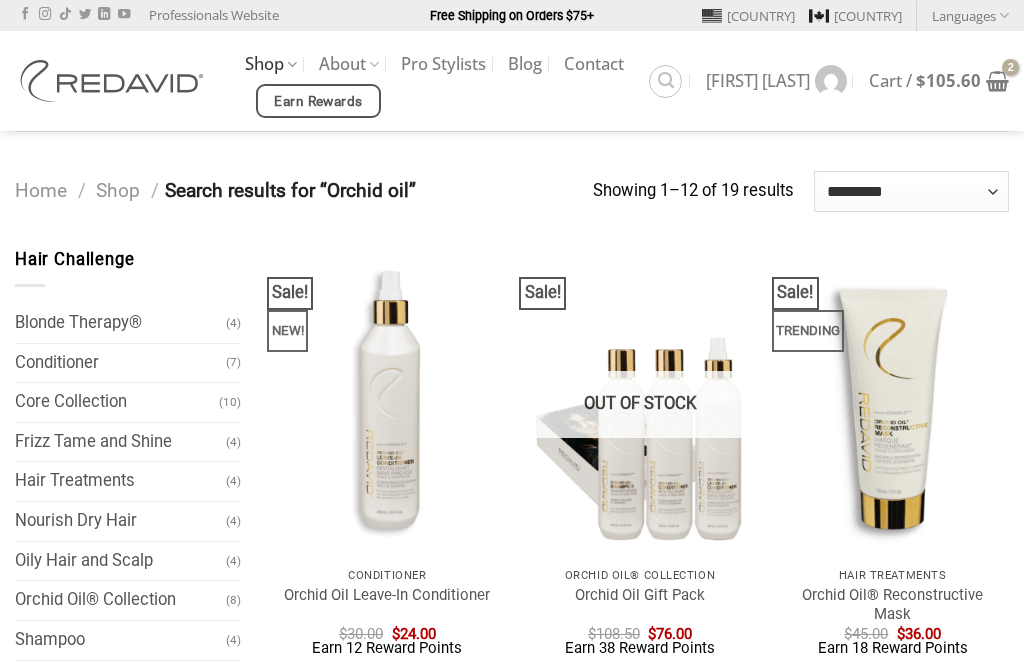 scroll, scrollTop: 0, scrollLeft: 0, axis: both 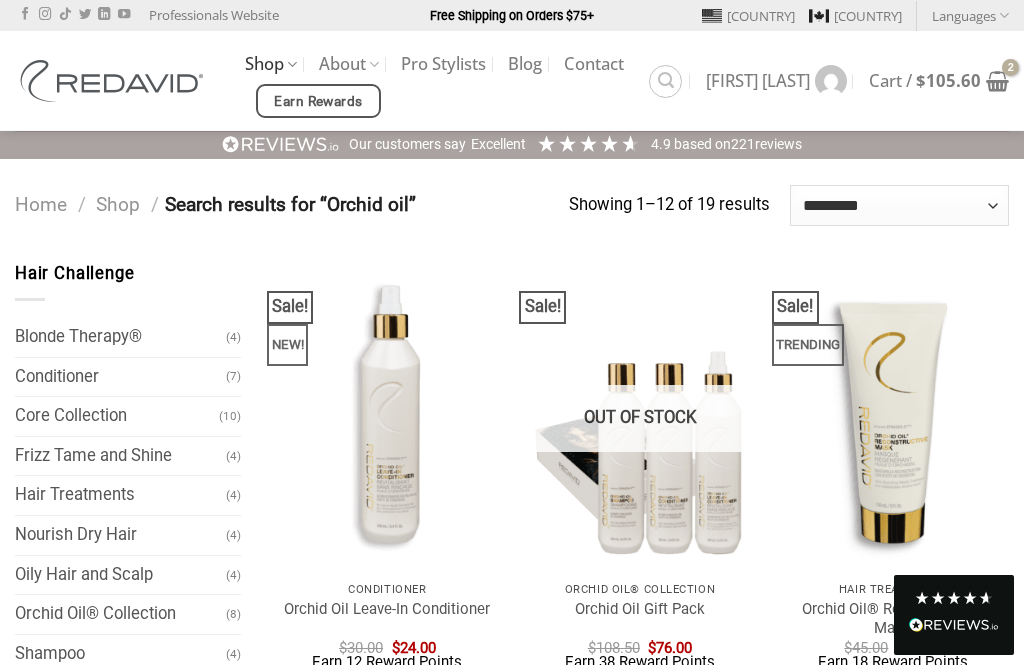 click at bounding box center (665, 81) 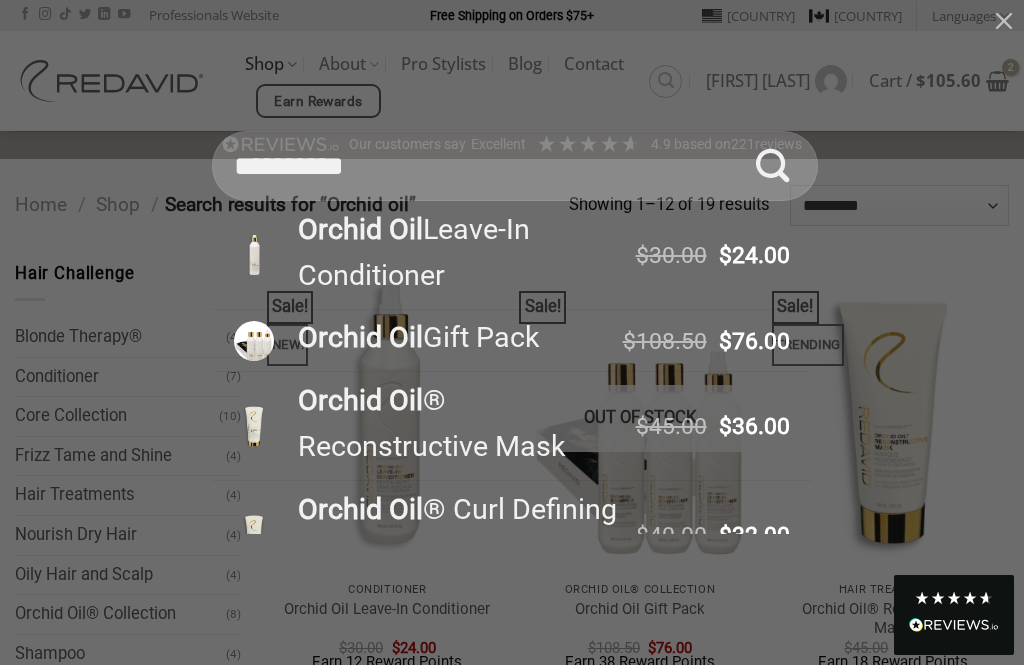 click on "**********" at bounding box center (515, 166) 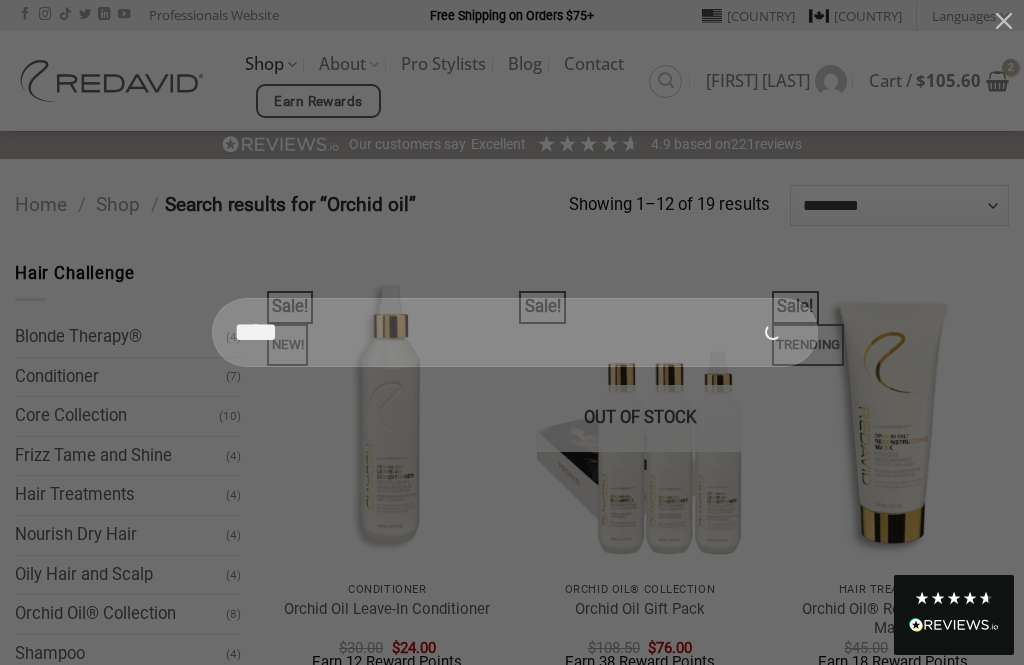 type on "****" 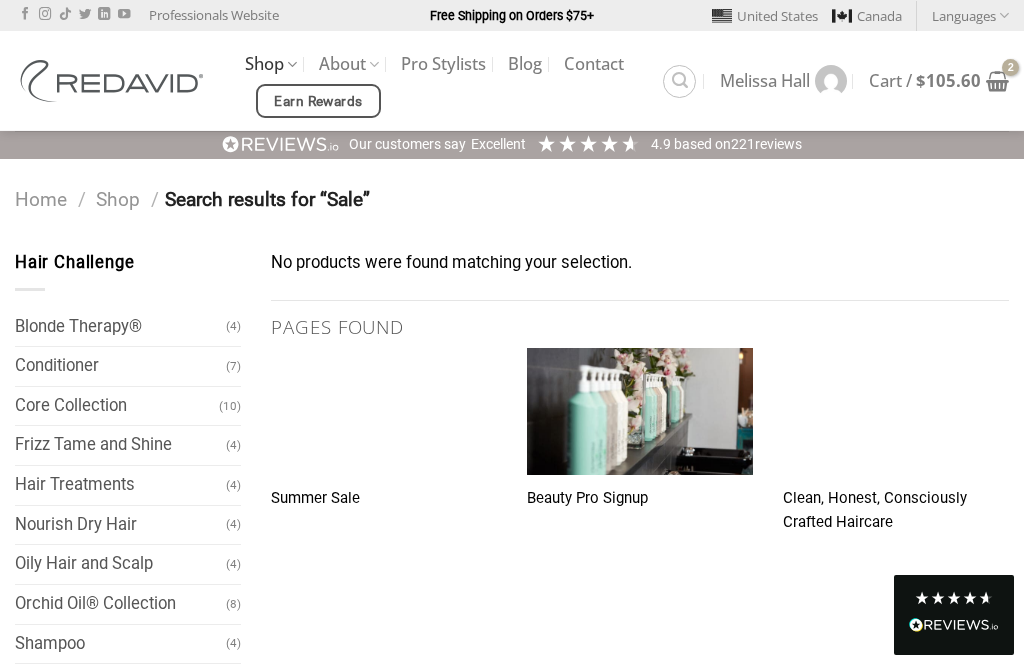 scroll, scrollTop: 0, scrollLeft: 0, axis: both 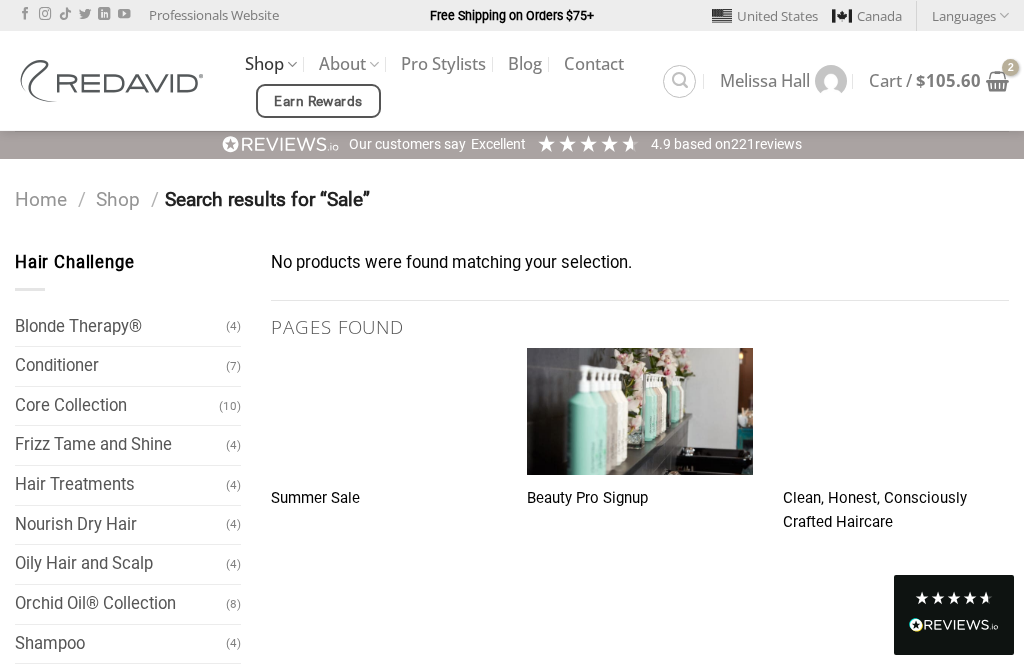 click on "Summer Sale" at bounding box center [384, 499] 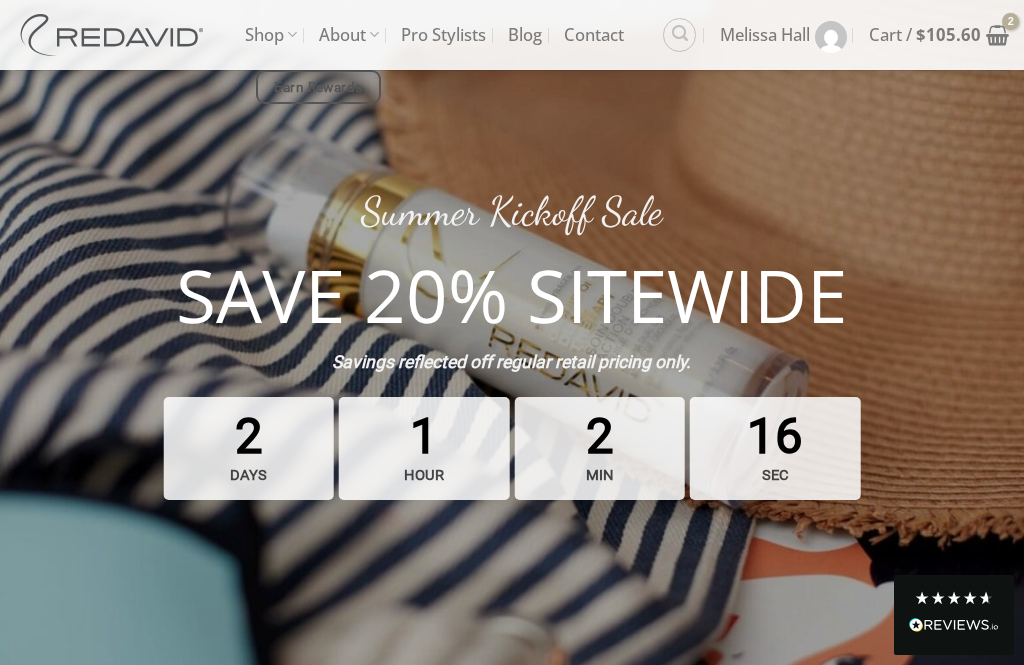 scroll, scrollTop: 531, scrollLeft: 0, axis: vertical 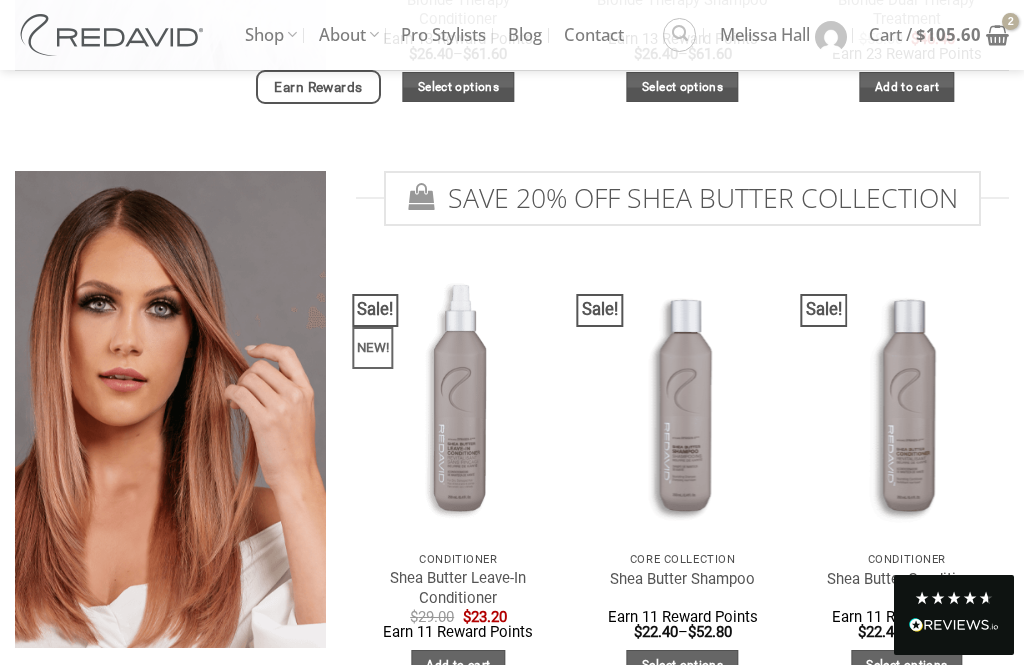 click on "SAVE 20% OFF SHEA BUTTER COLLECTION" at bounding box center [682, 198] 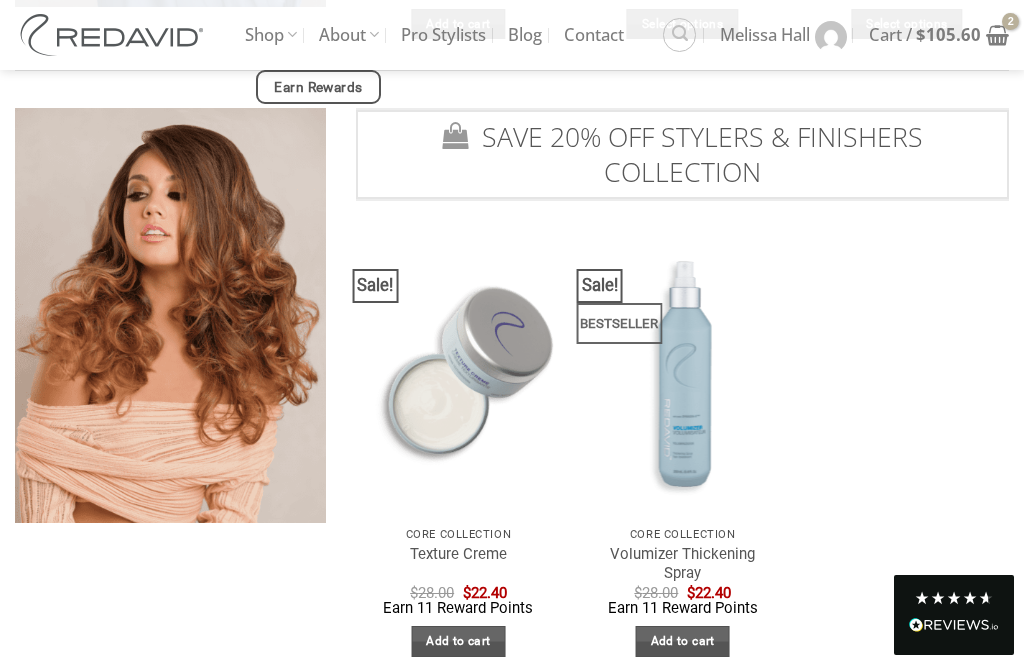 scroll, scrollTop: 3133, scrollLeft: 0, axis: vertical 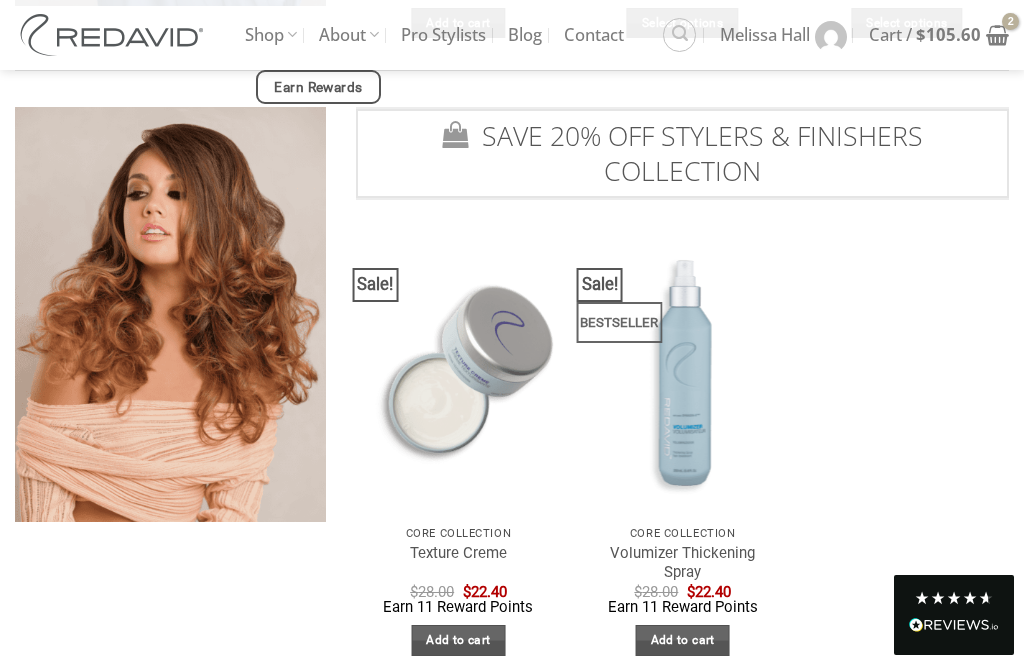 click on "SAVE 20% OFF STYLERS & FINISHERS COLLECTION" at bounding box center (682, 153) 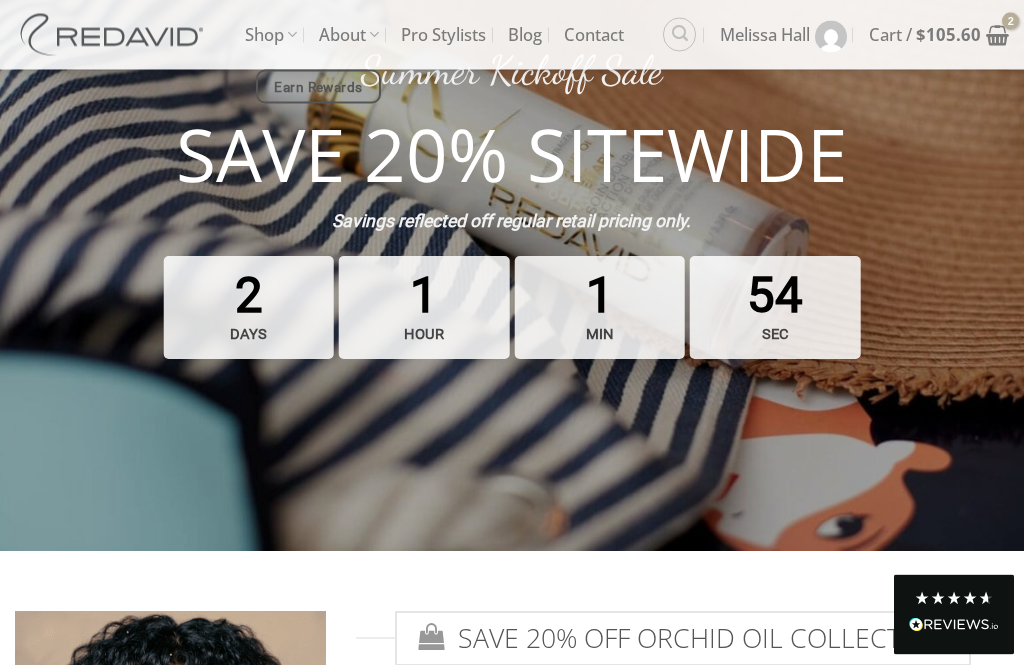 scroll, scrollTop: 315, scrollLeft: 0, axis: vertical 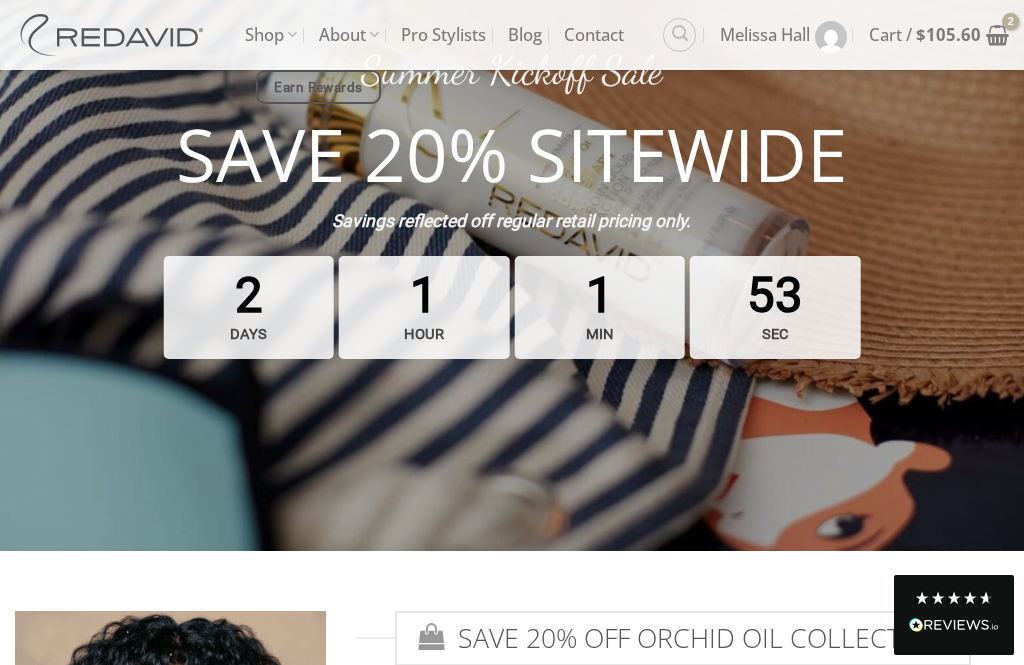 click on "Shop" at bounding box center [271, 35] 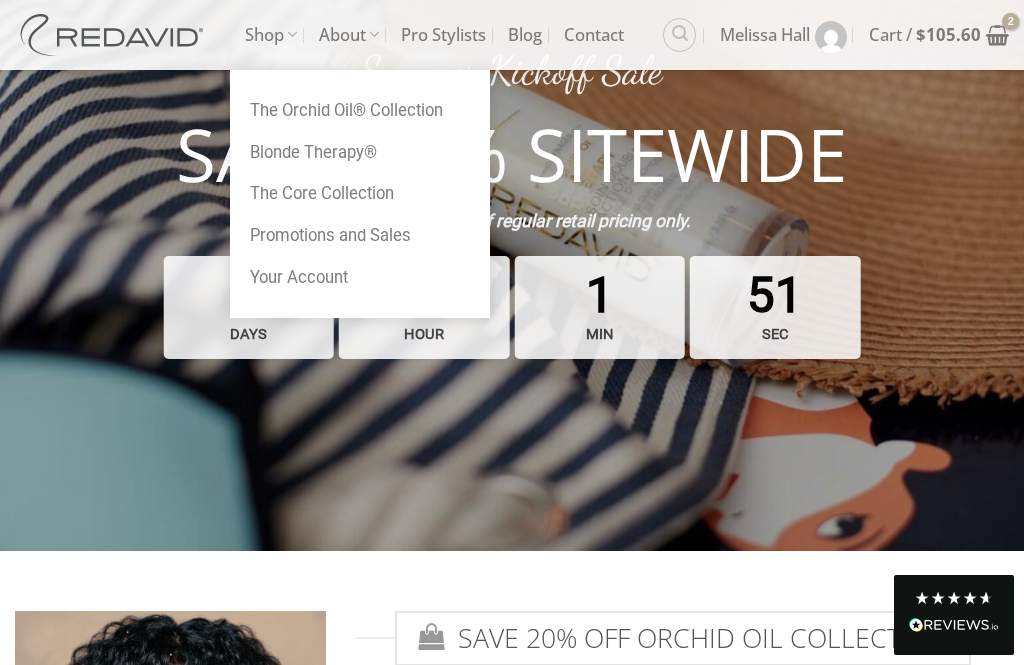click on "Promotions and Sales" at bounding box center [360, 236] 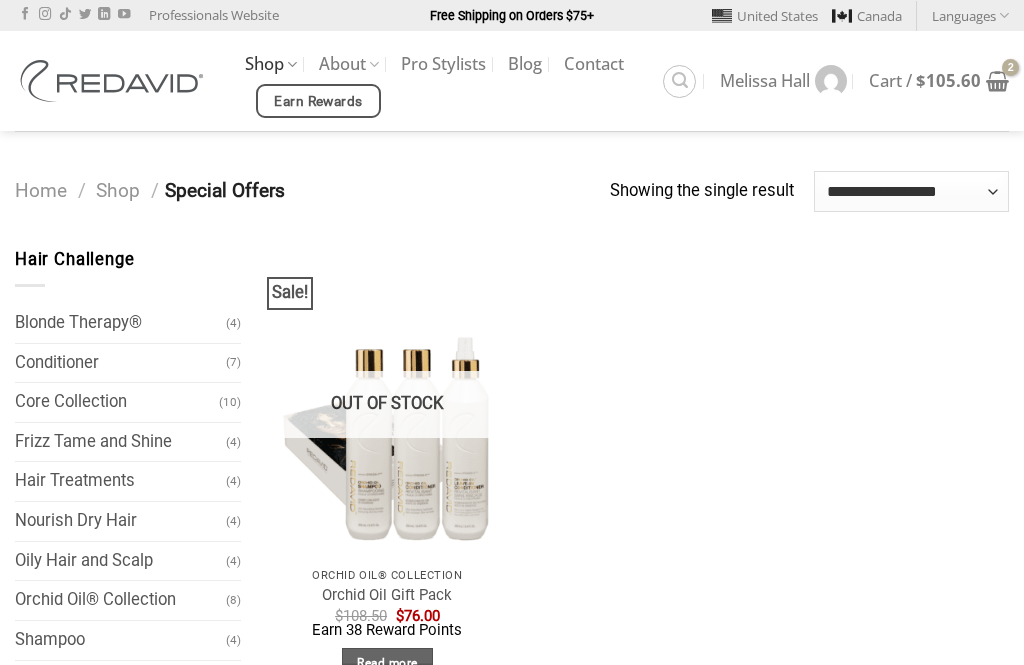 scroll, scrollTop: 0, scrollLeft: 0, axis: both 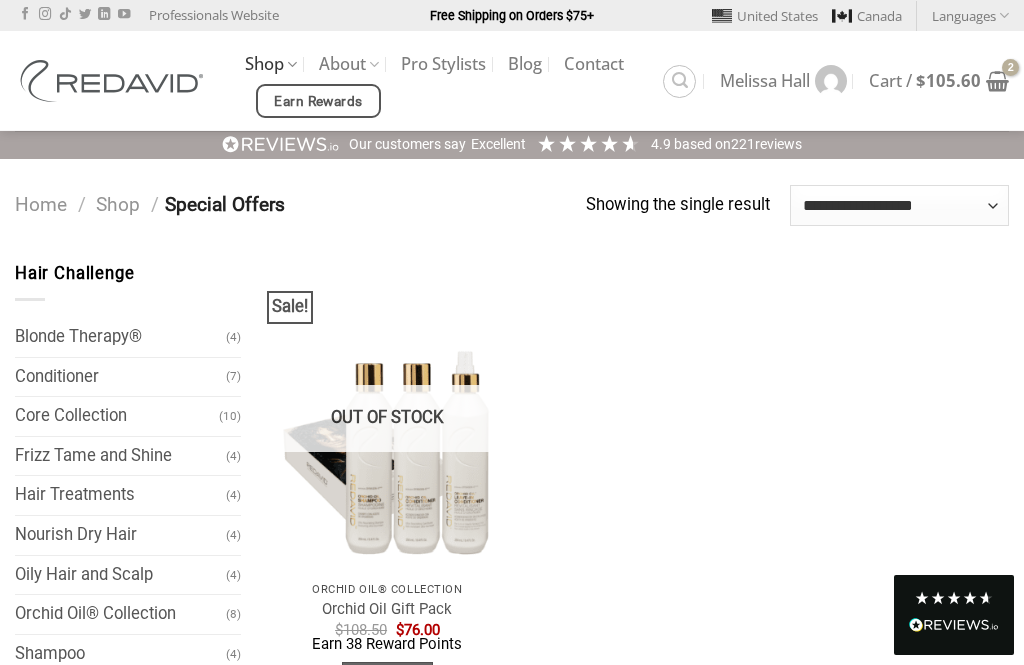 click on "$ 105.60" at bounding box center [948, 80] 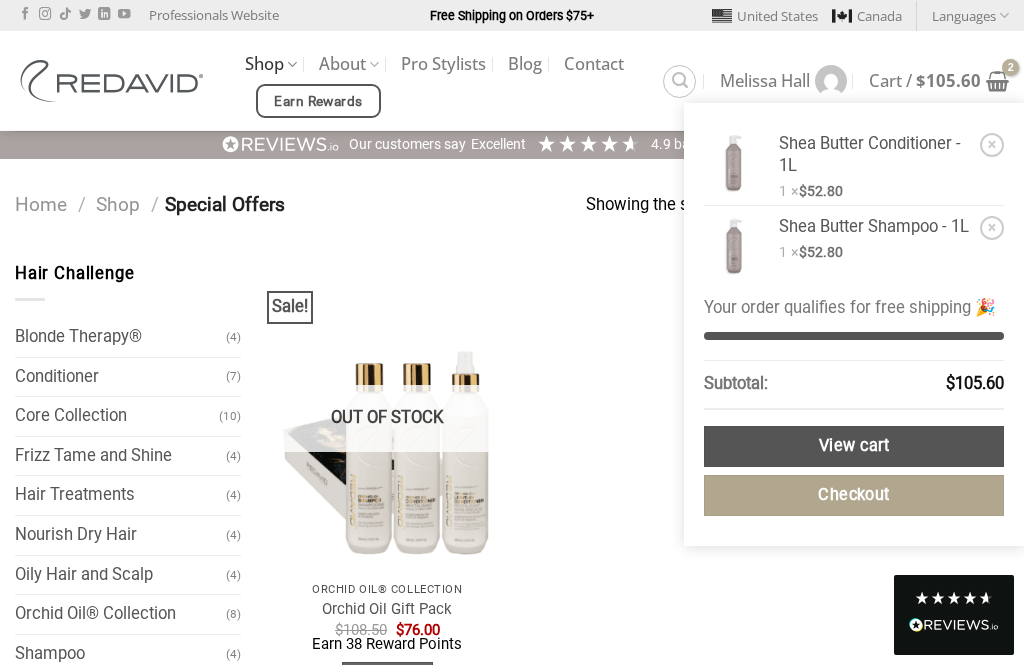 click on "Checkout" at bounding box center [854, 495] 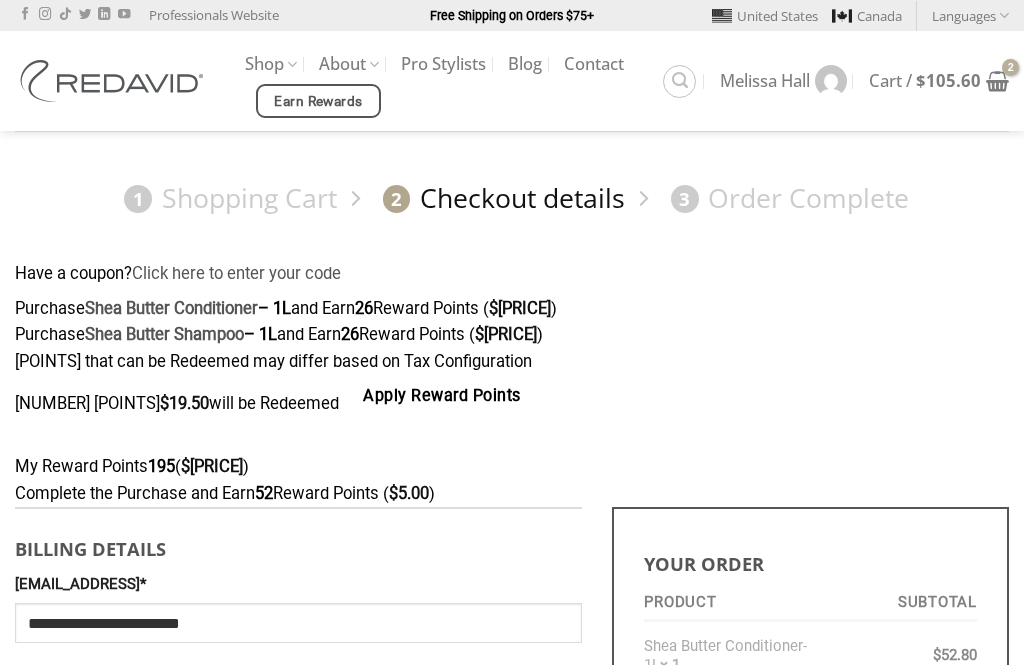 scroll, scrollTop: 0, scrollLeft: 0, axis: both 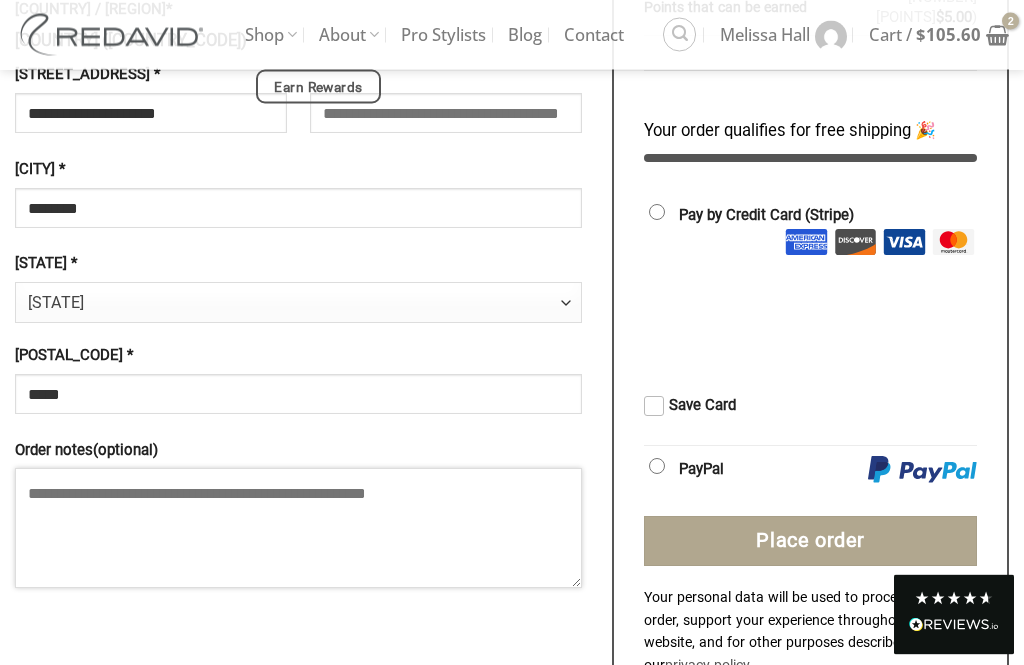 click on "Order notes  (optional)" at bounding box center [298, 529] 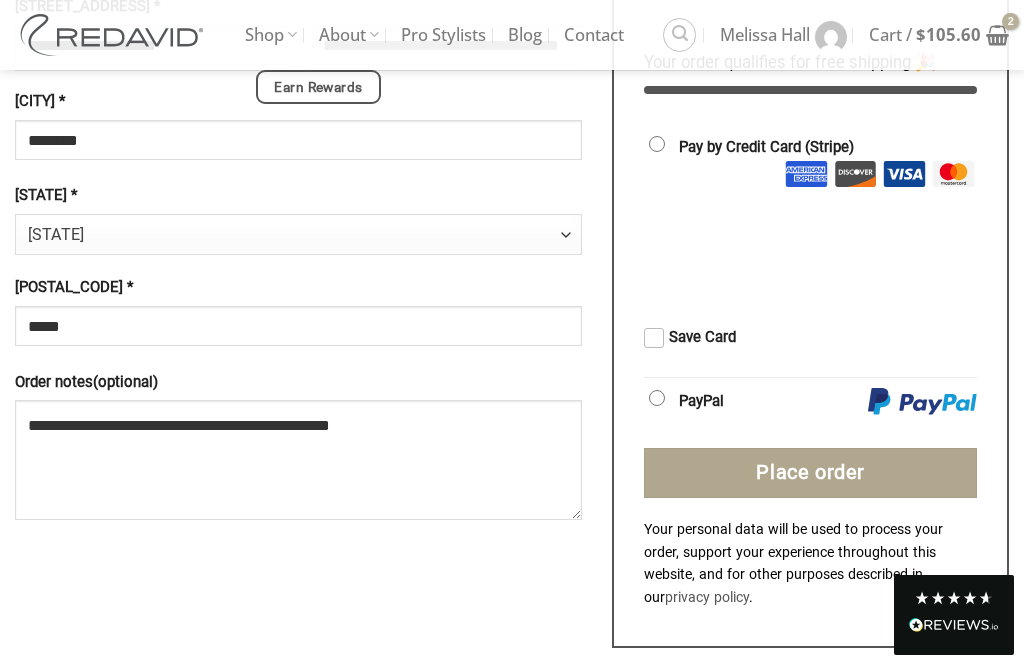 scroll, scrollTop: 1760, scrollLeft: 0, axis: vertical 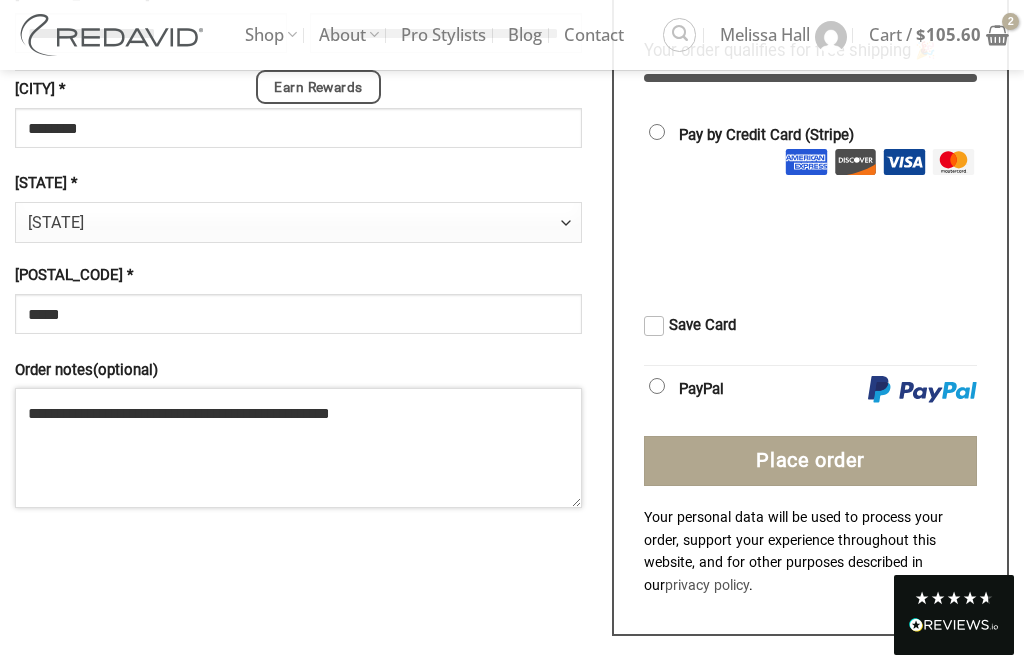 type on "**********" 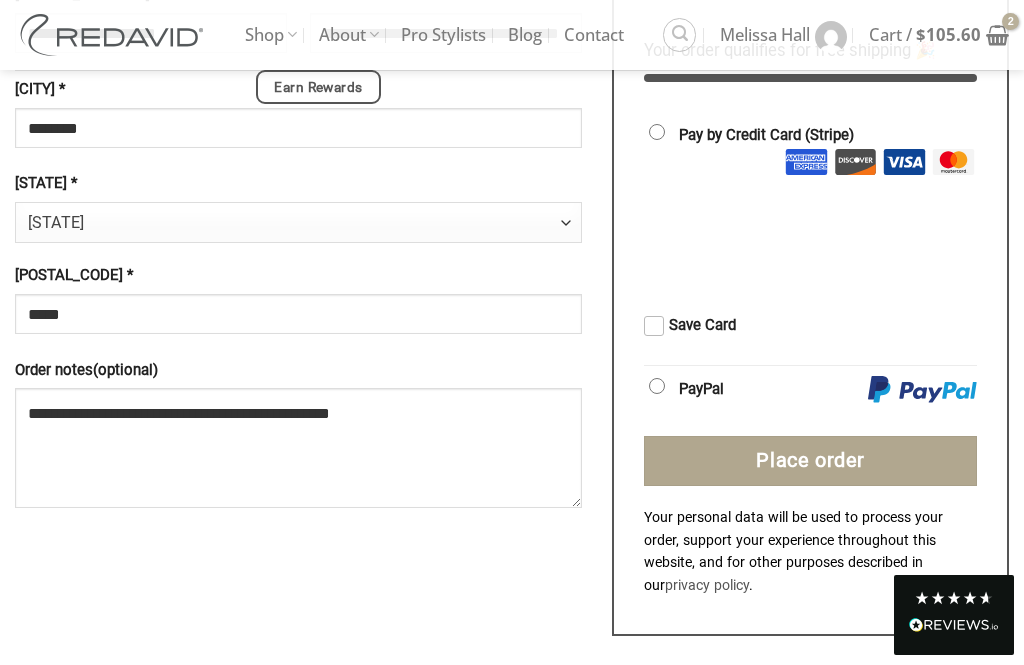click on "Place order" at bounding box center [810, 461] 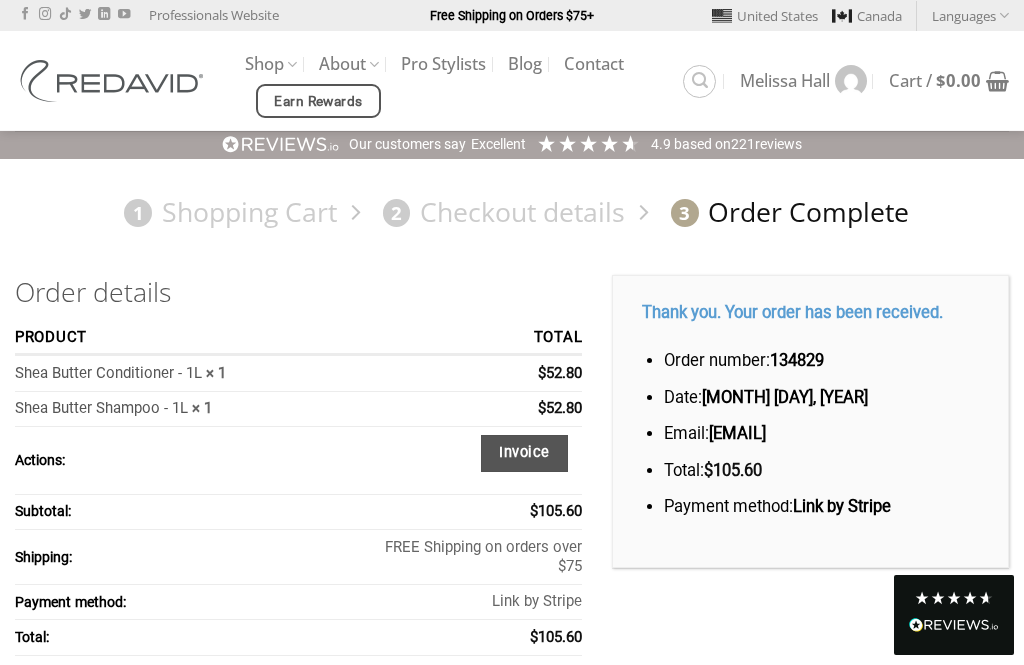 scroll, scrollTop: 0, scrollLeft: 0, axis: both 